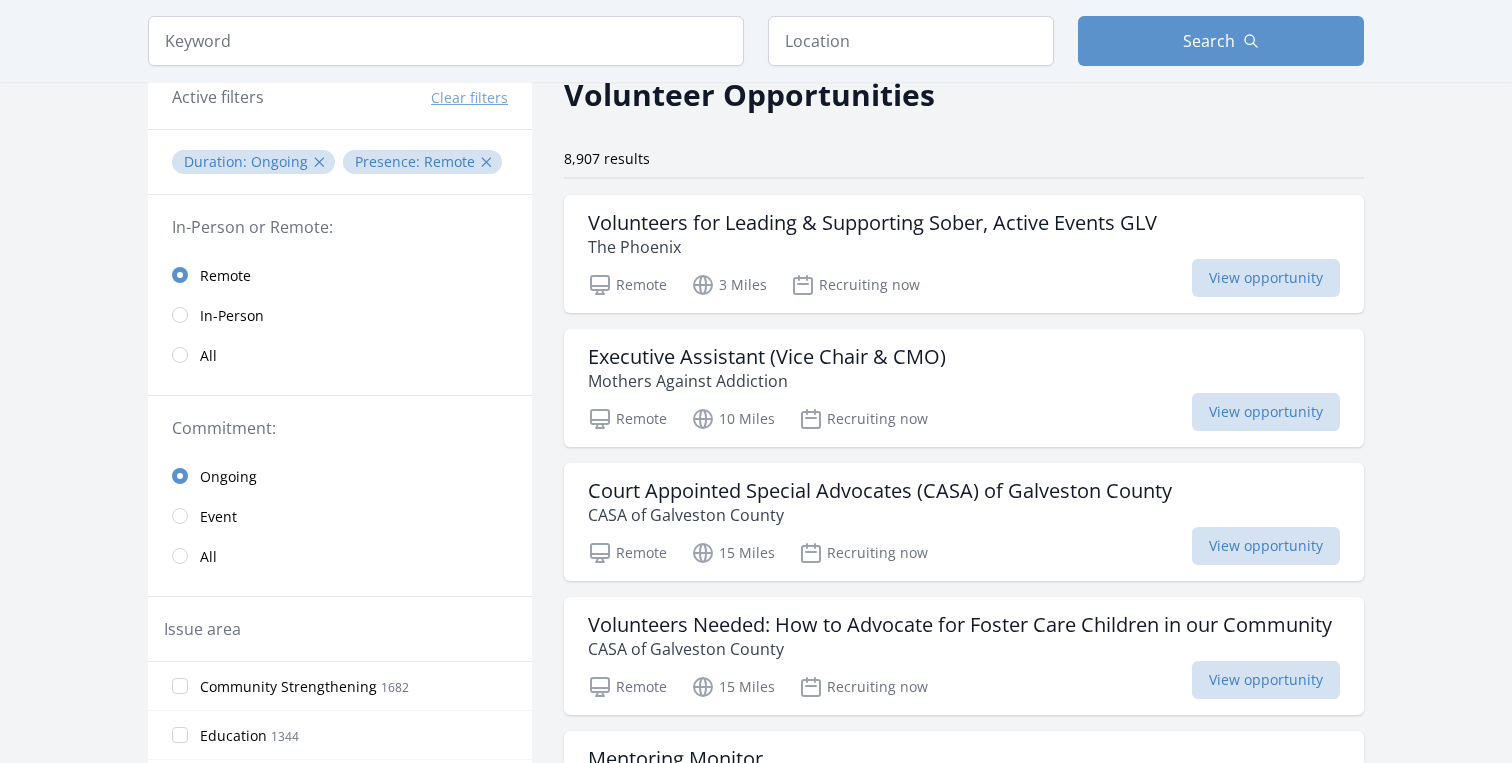 scroll, scrollTop: 0, scrollLeft: 0, axis: both 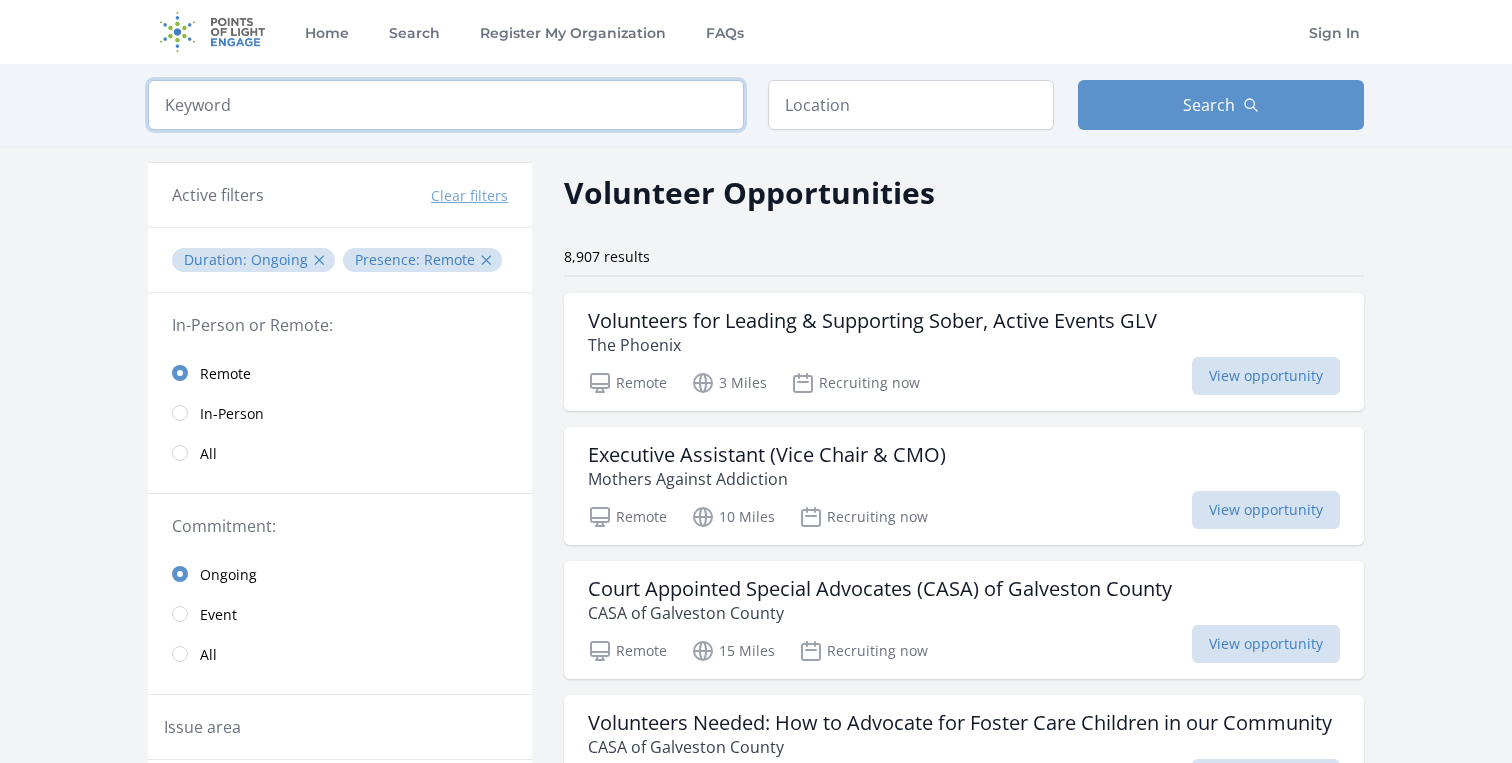 click at bounding box center [446, 105] 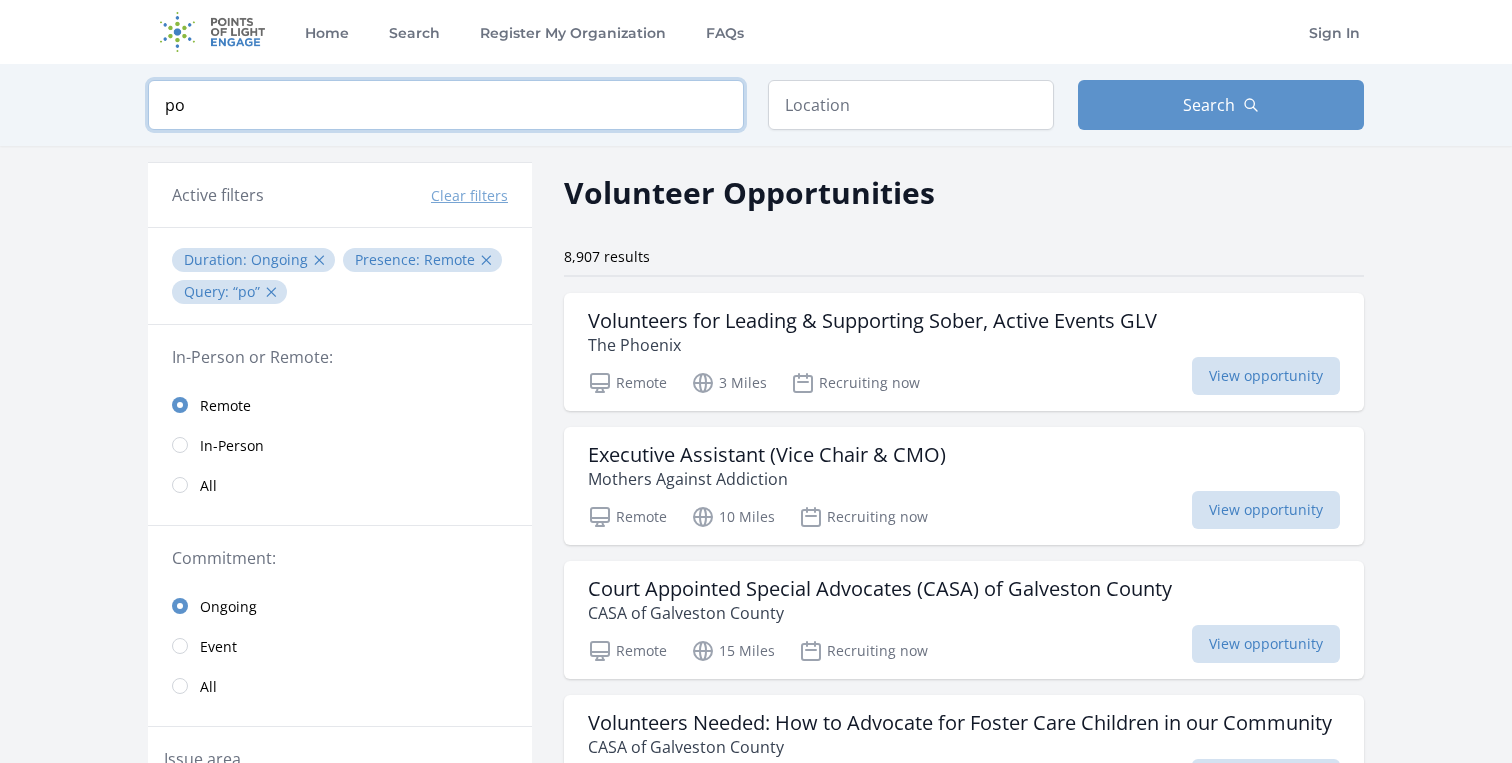 type on "p" 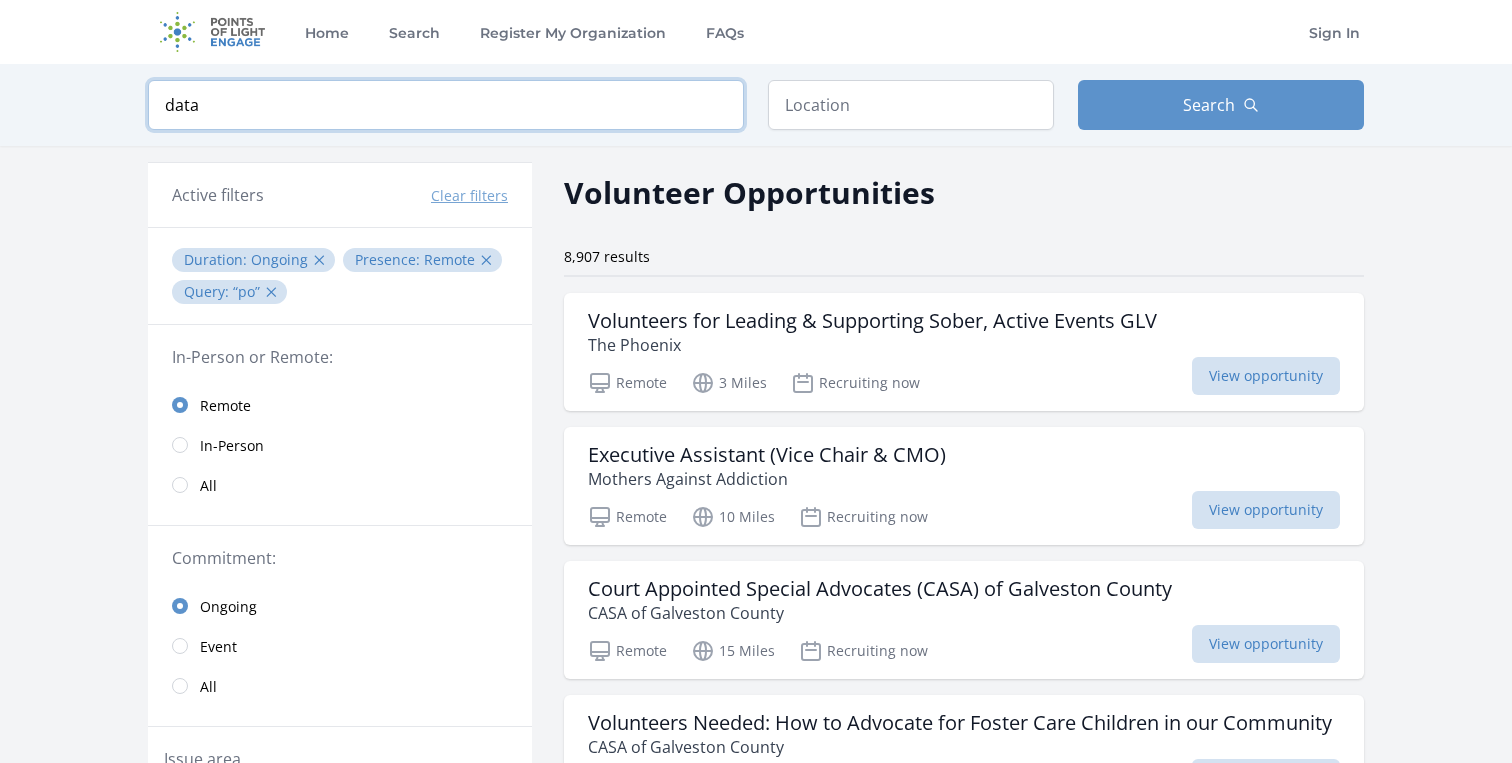 type on "data" 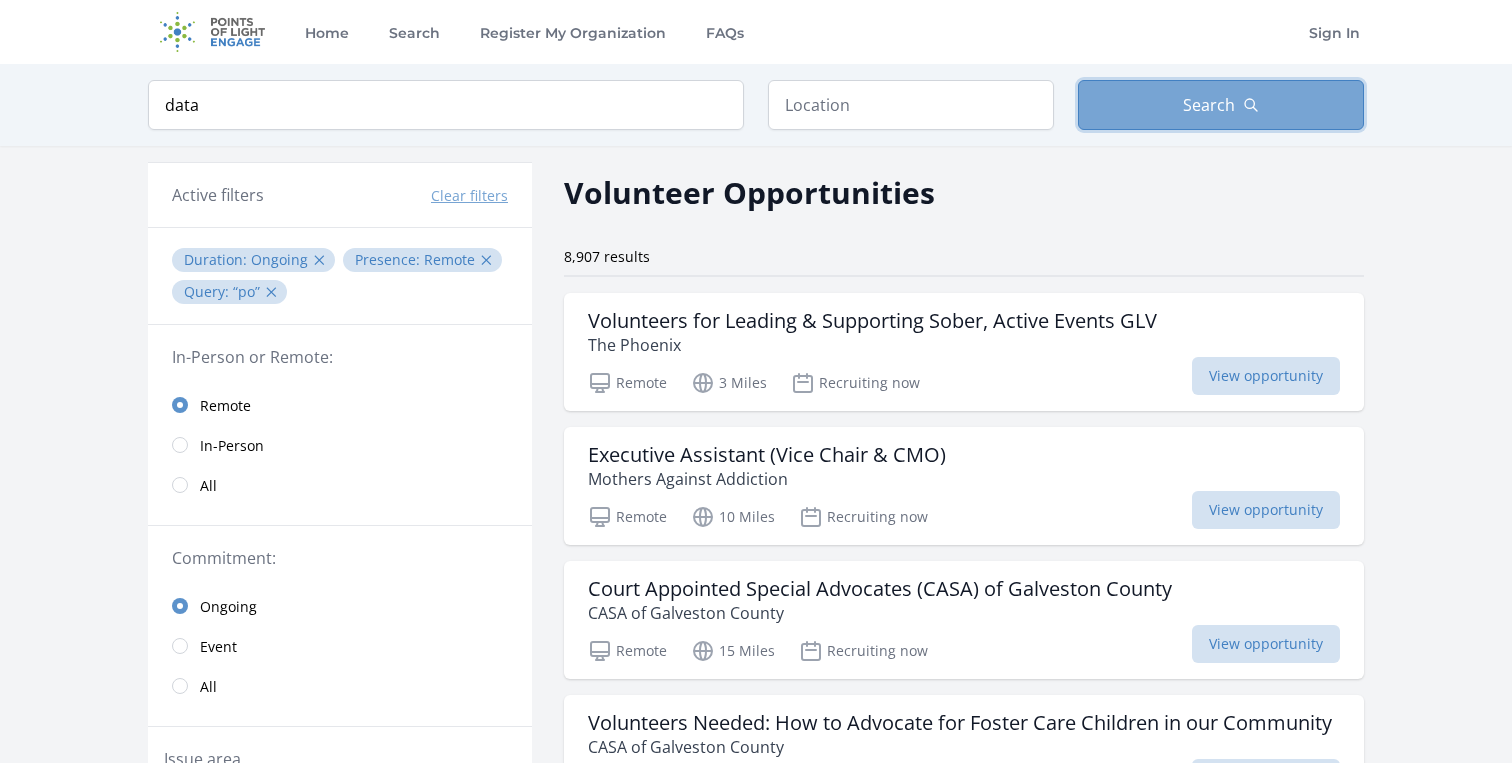 click on "Search" at bounding box center (1209, 105) 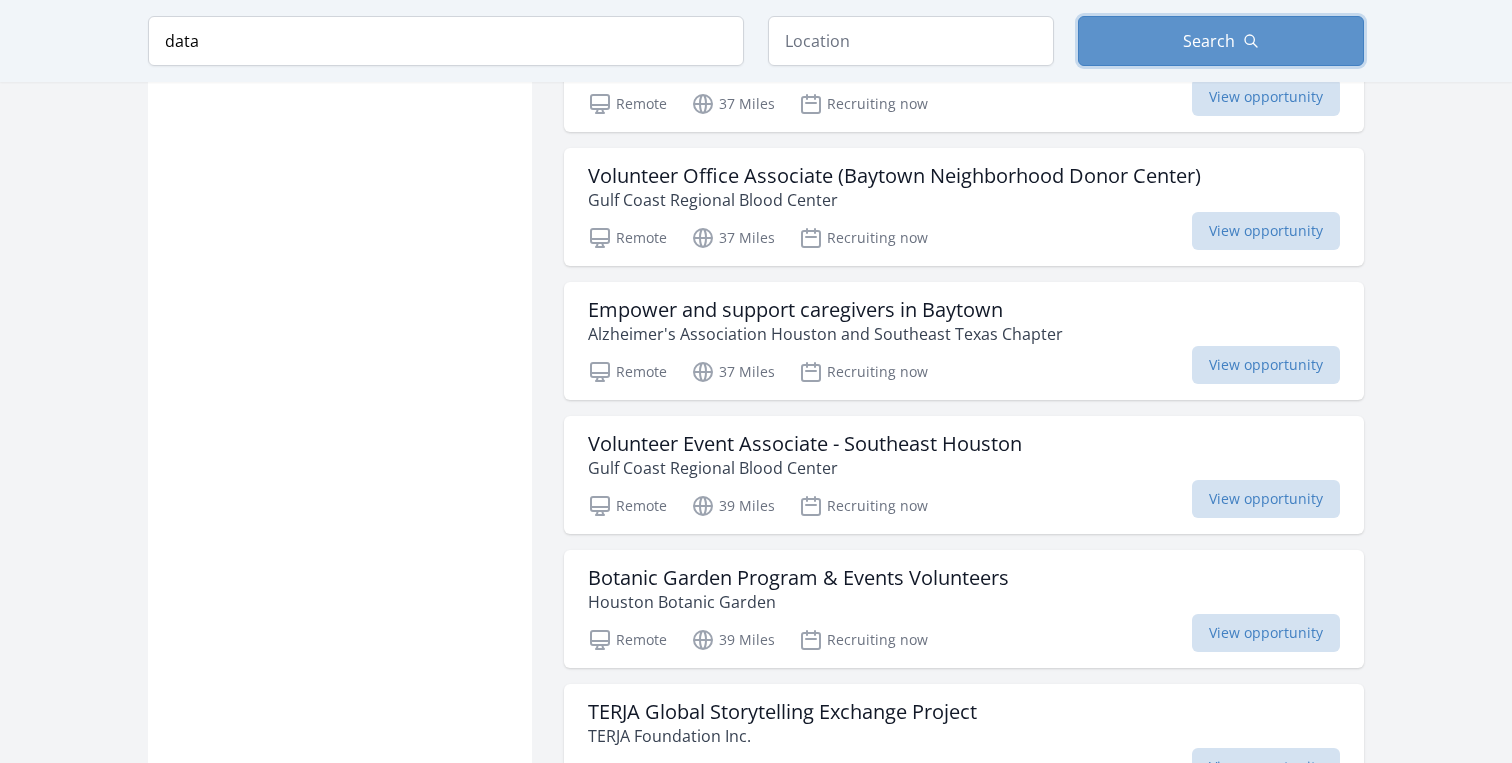 scroll, scrollTop: 4623, scrollLeft: 0, axis: vertical 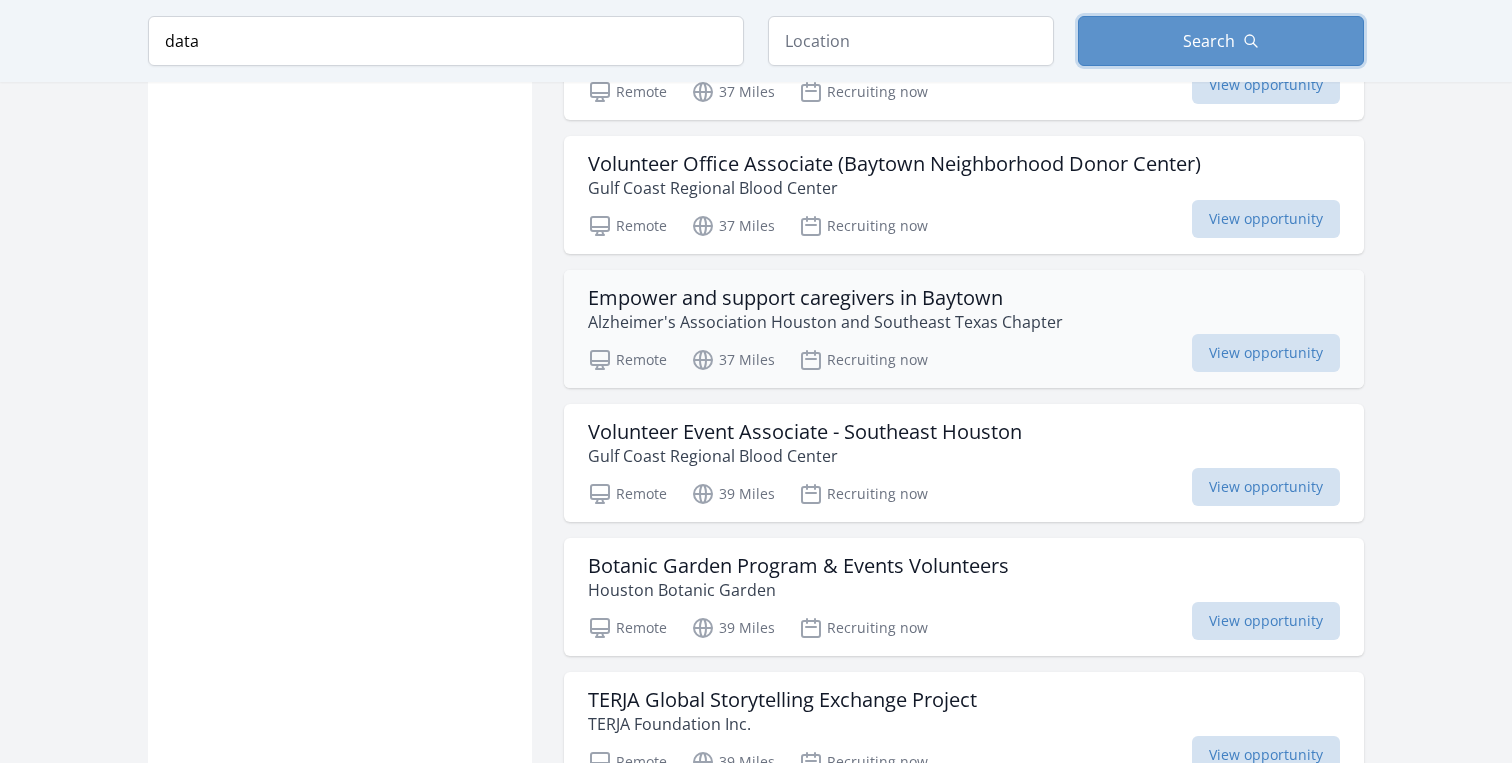 click on "Alzheimer's Association Houston and Southeast Texas Chapter" at bounding box center (825, 322) 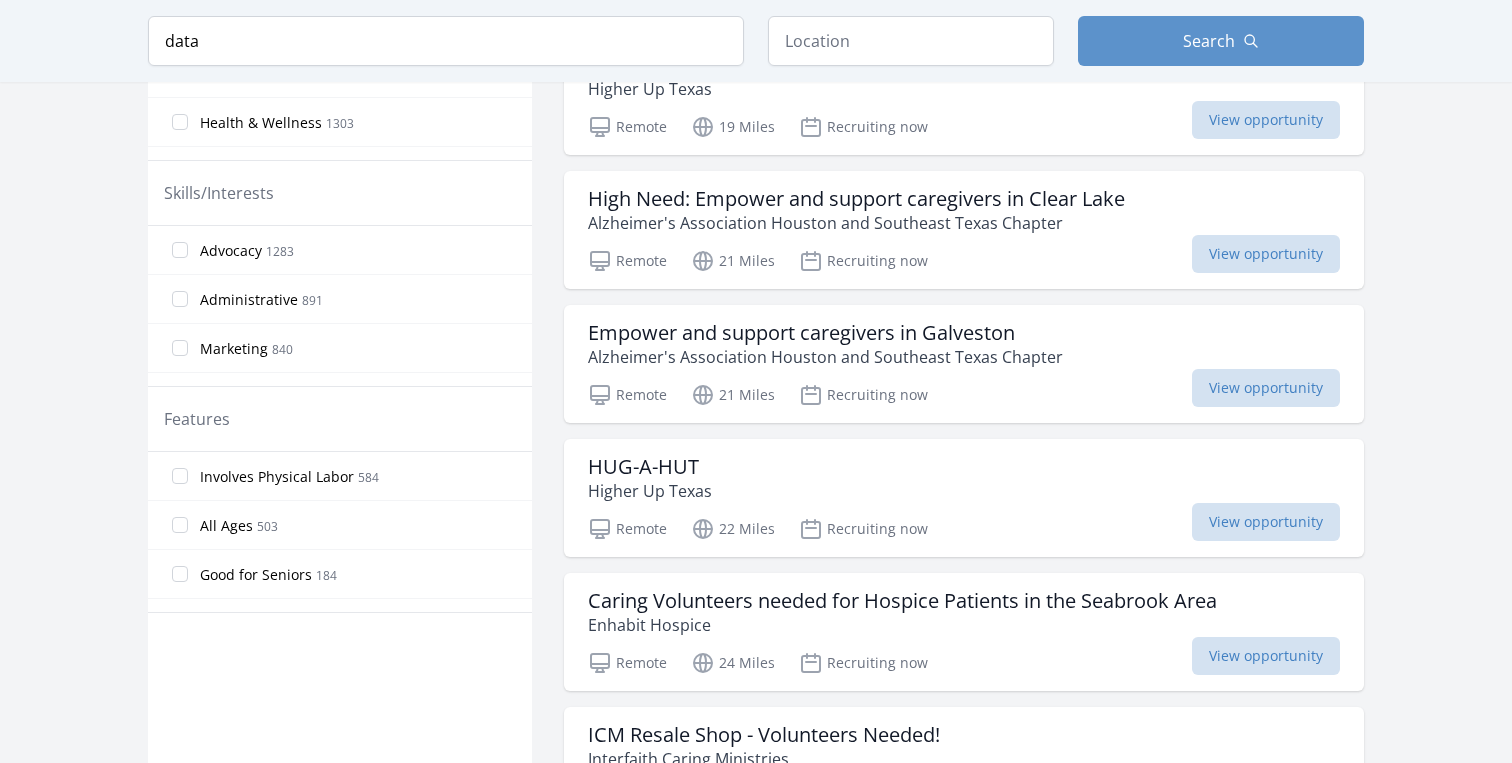 scroll, scrollTop: 0, scrollLeft: 0, axis: both 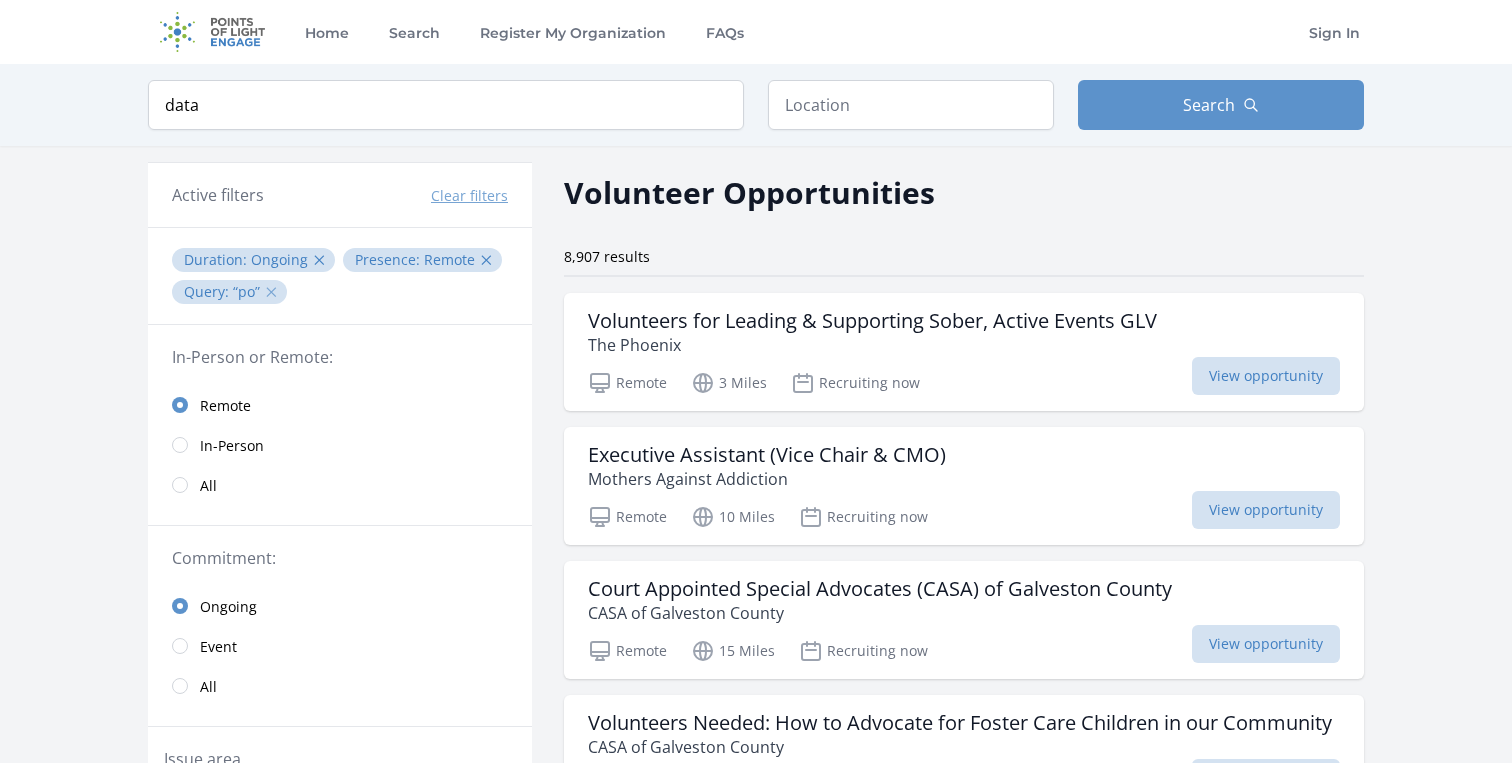click on "✕" at bounding box center (271, 292) 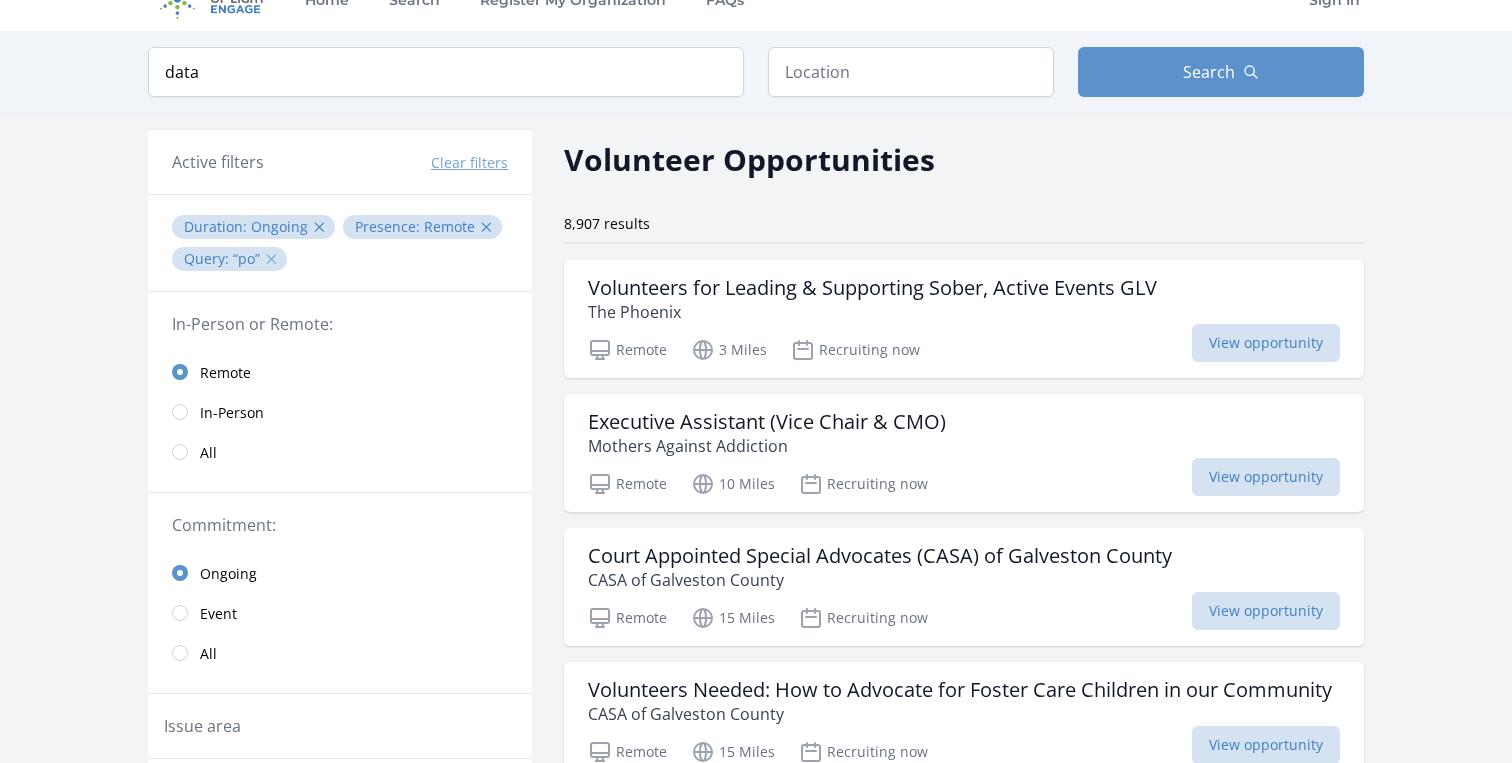 scroll, scrollTop: 0, scrollLeft: 0, axis: both 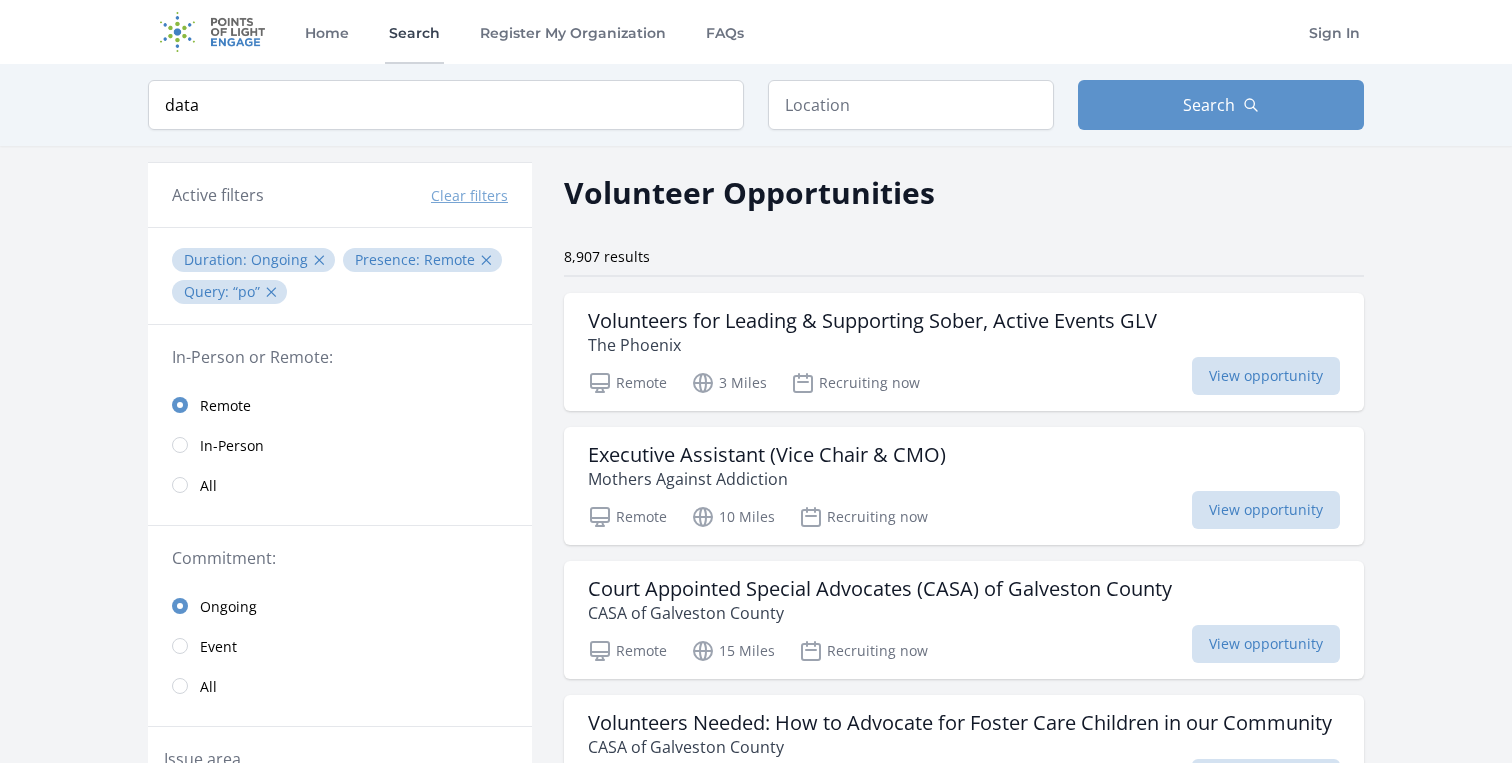 click on "Search" at bounding box center [414, 32] 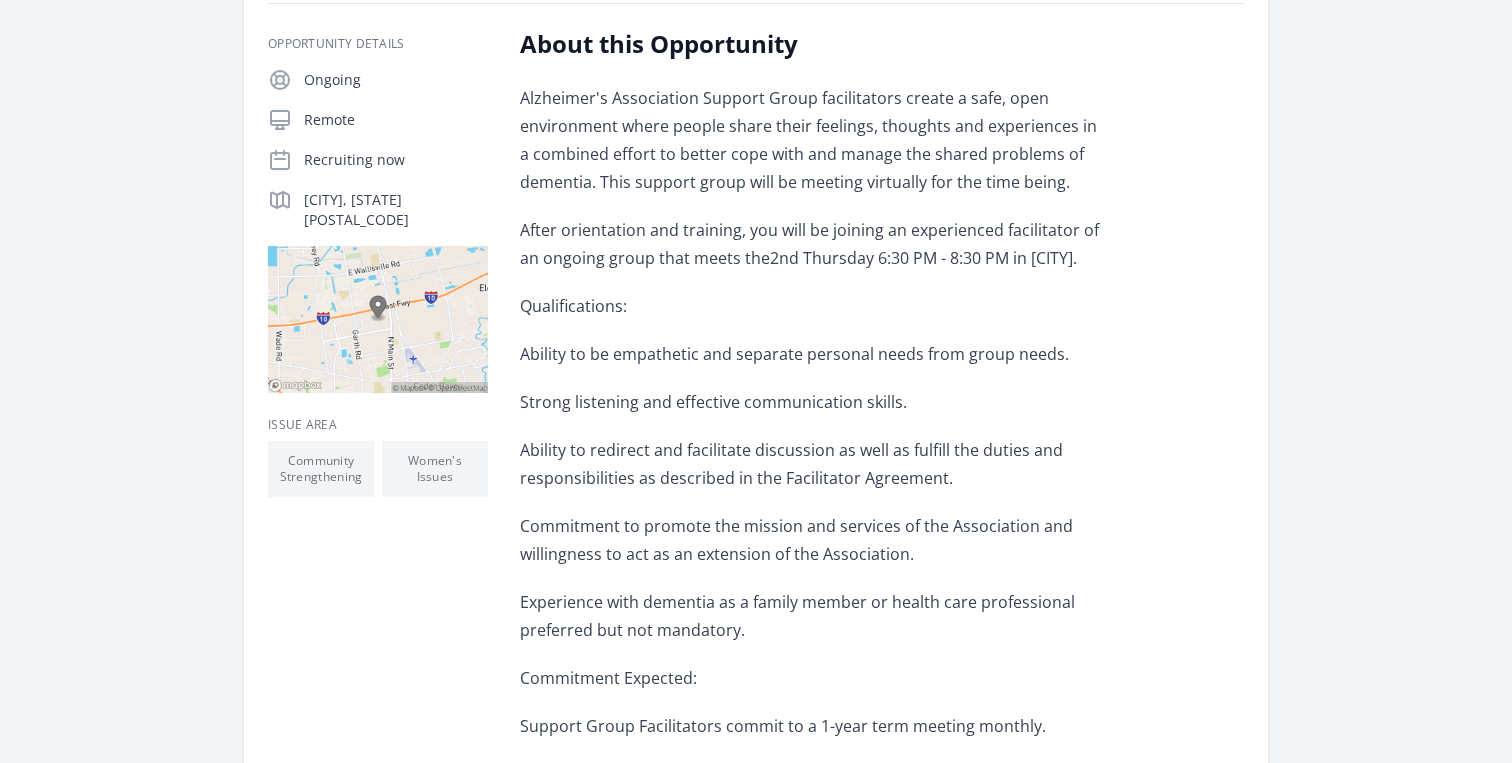 scroll, scrollTop: 426, scrollLeft: 0, axis: vertical 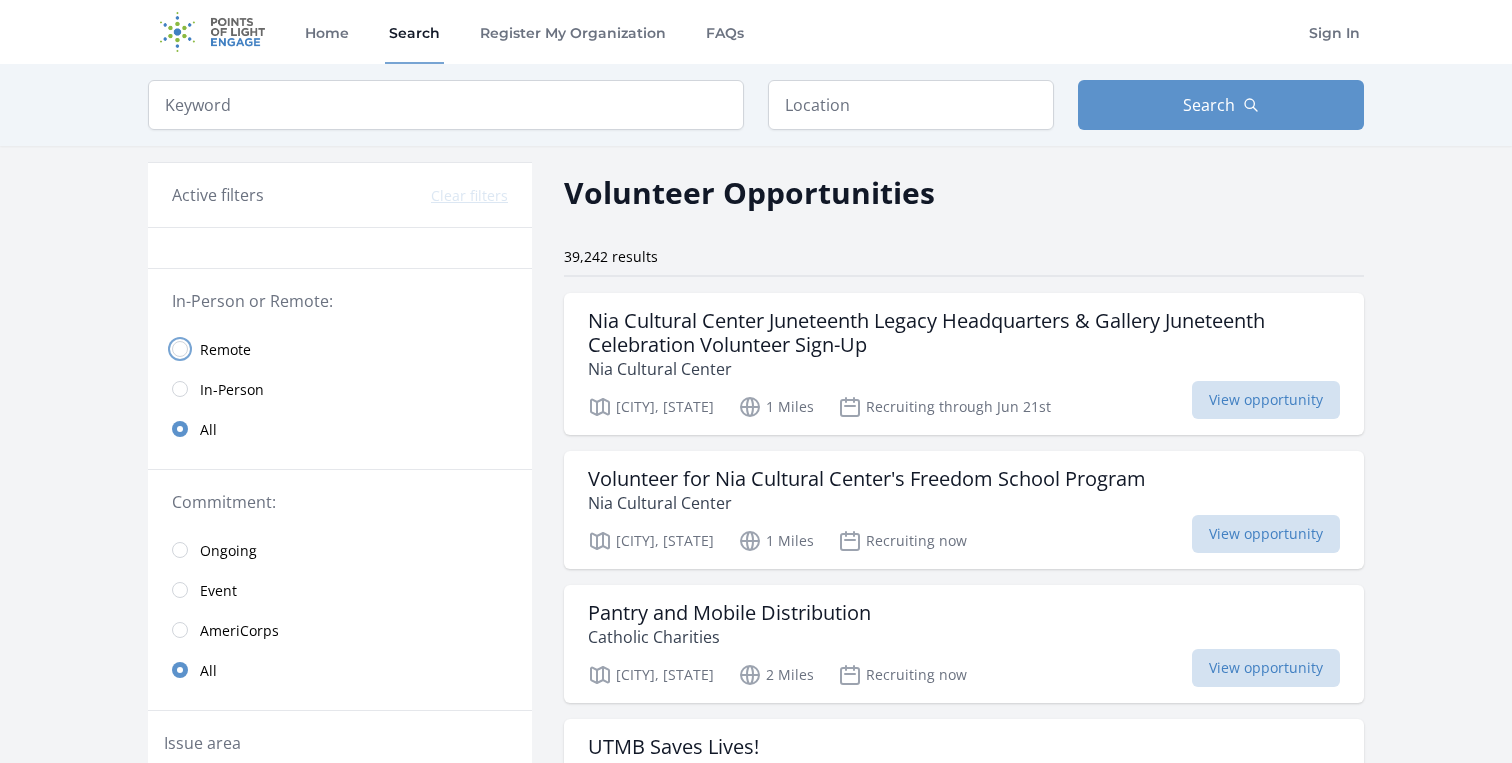click at bounding box center [180, 349] 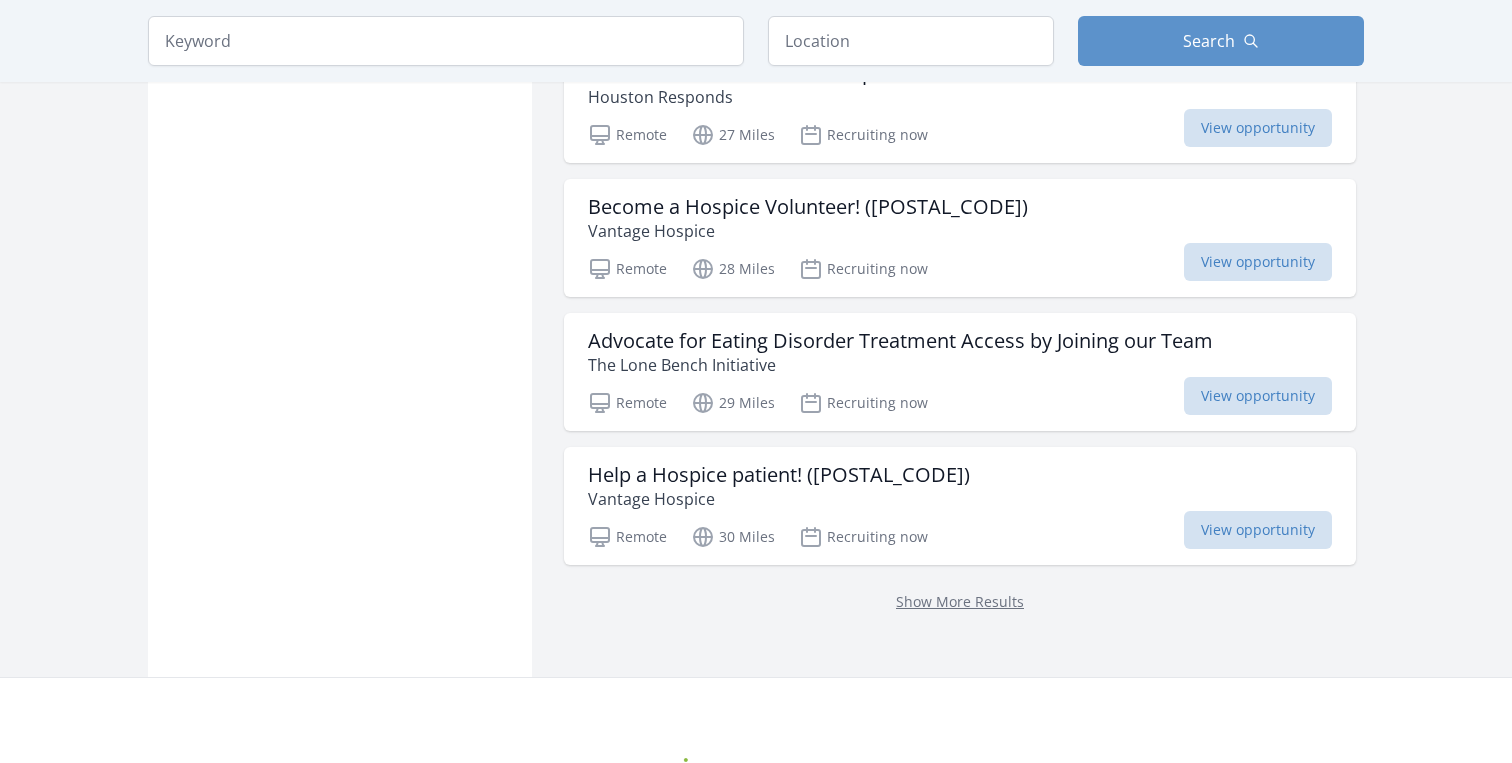 scroll, scrollTop: 2440, scrollLeft: 0, axis: vertical 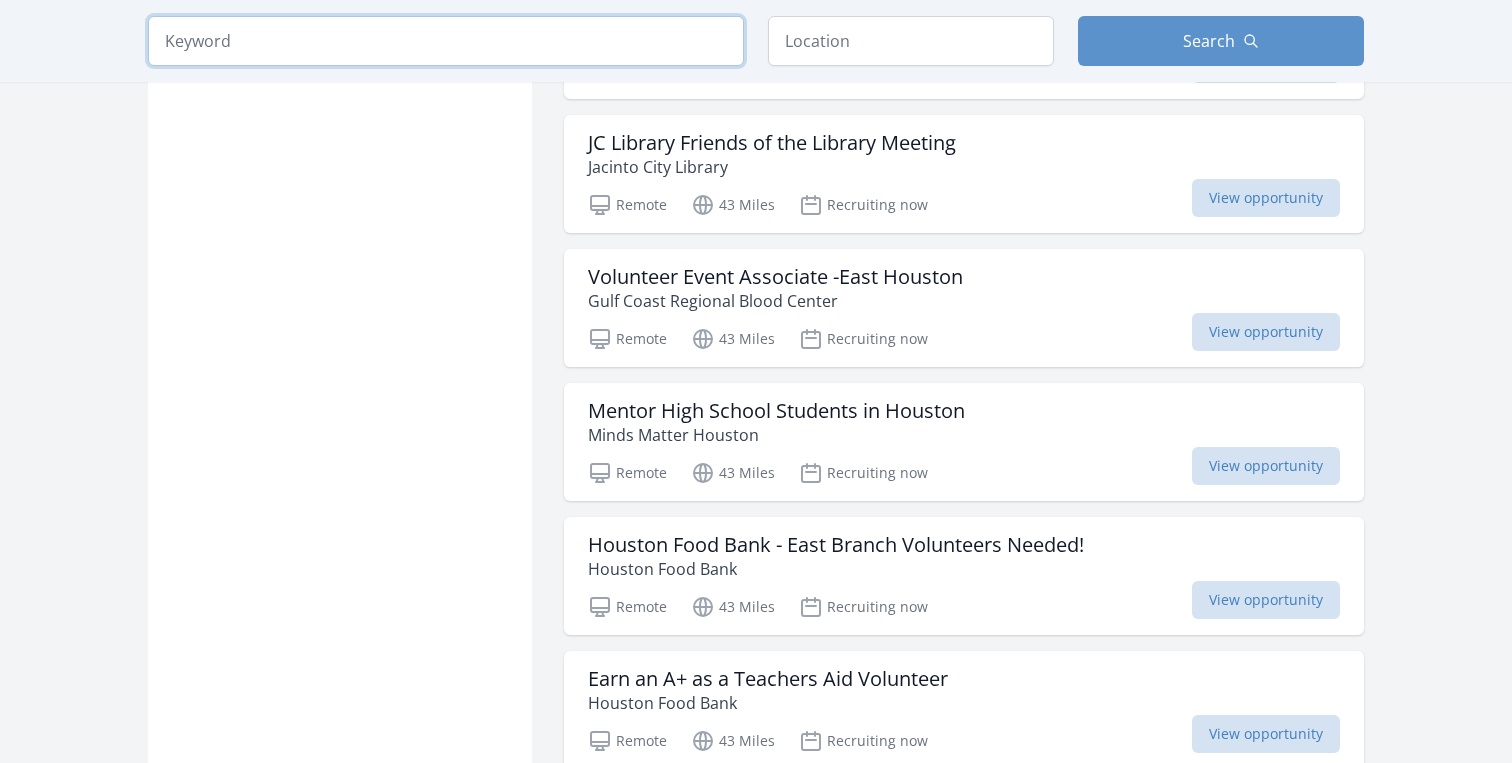 click at bounding box center [446, 41] 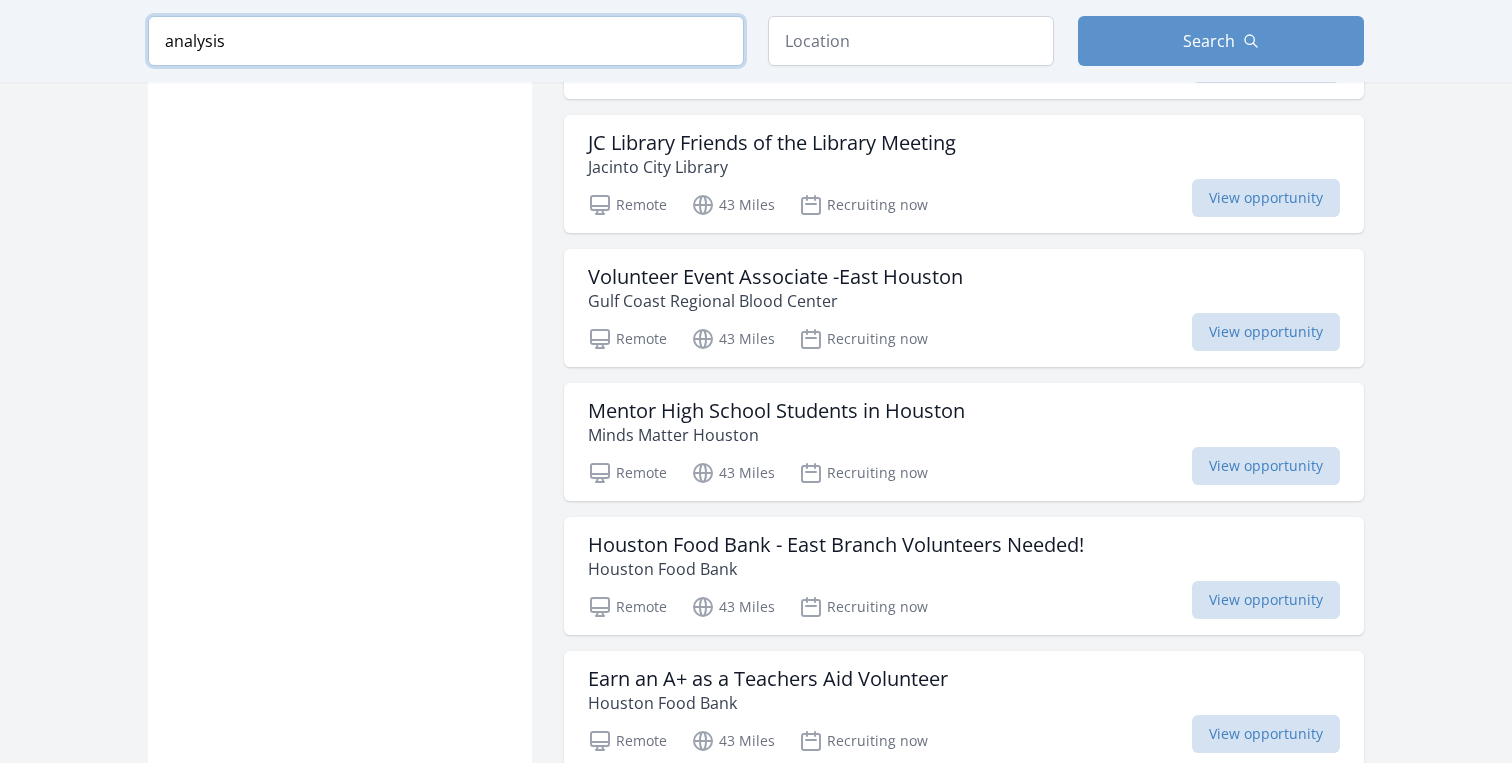 click at bounding box center (0, 0) 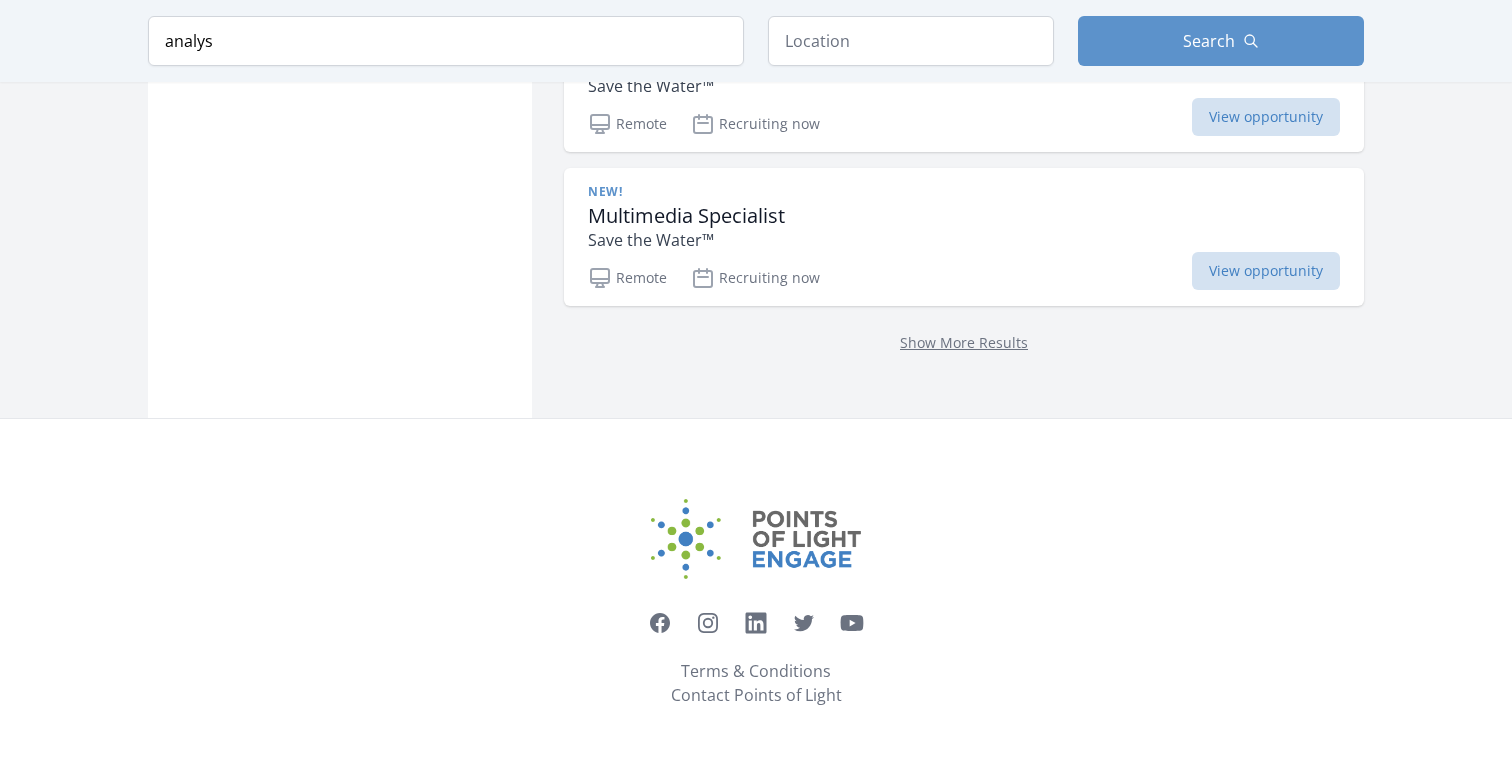 type on "analysis" 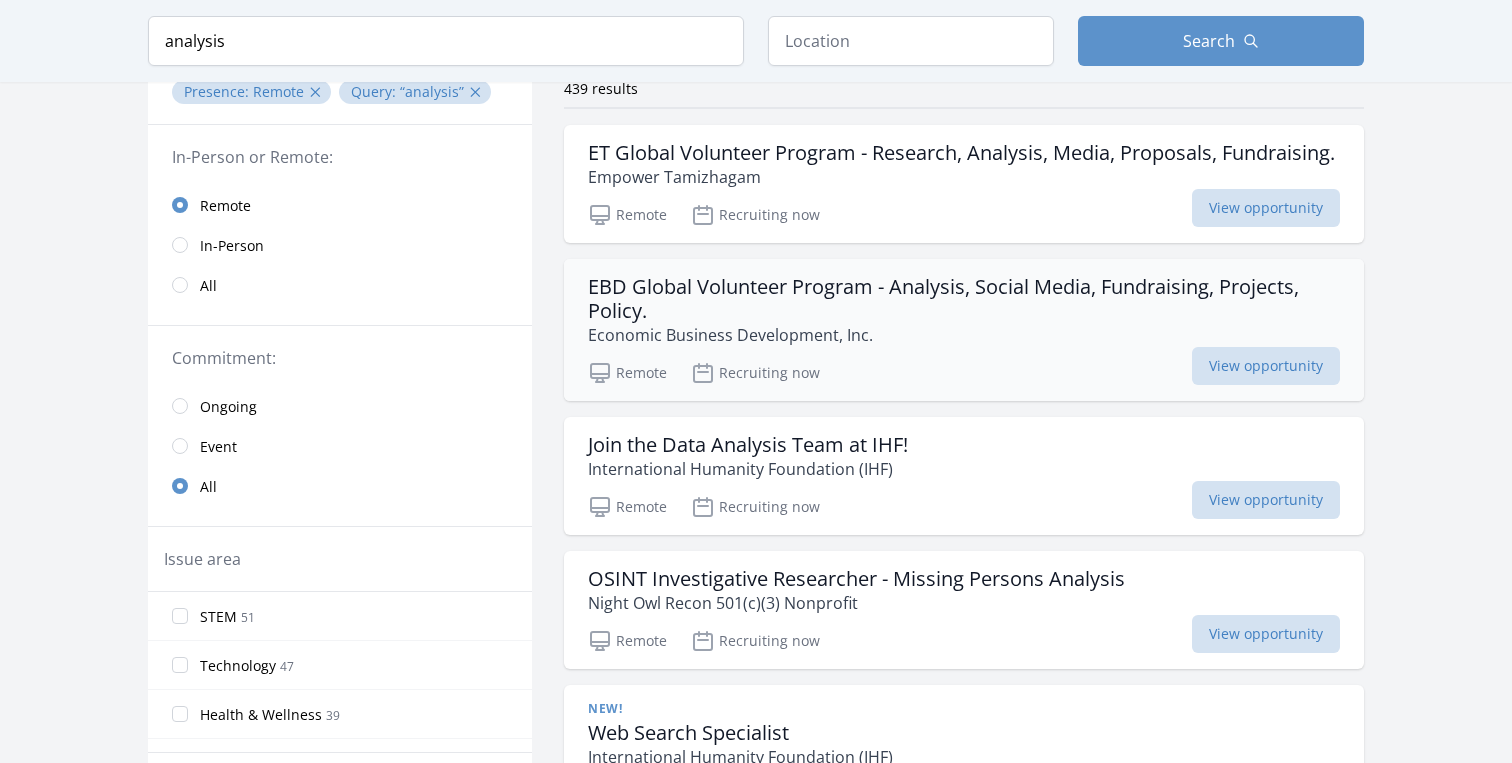 scroll, scrollTop: 169, scrollLeft: 0, axis: vertical 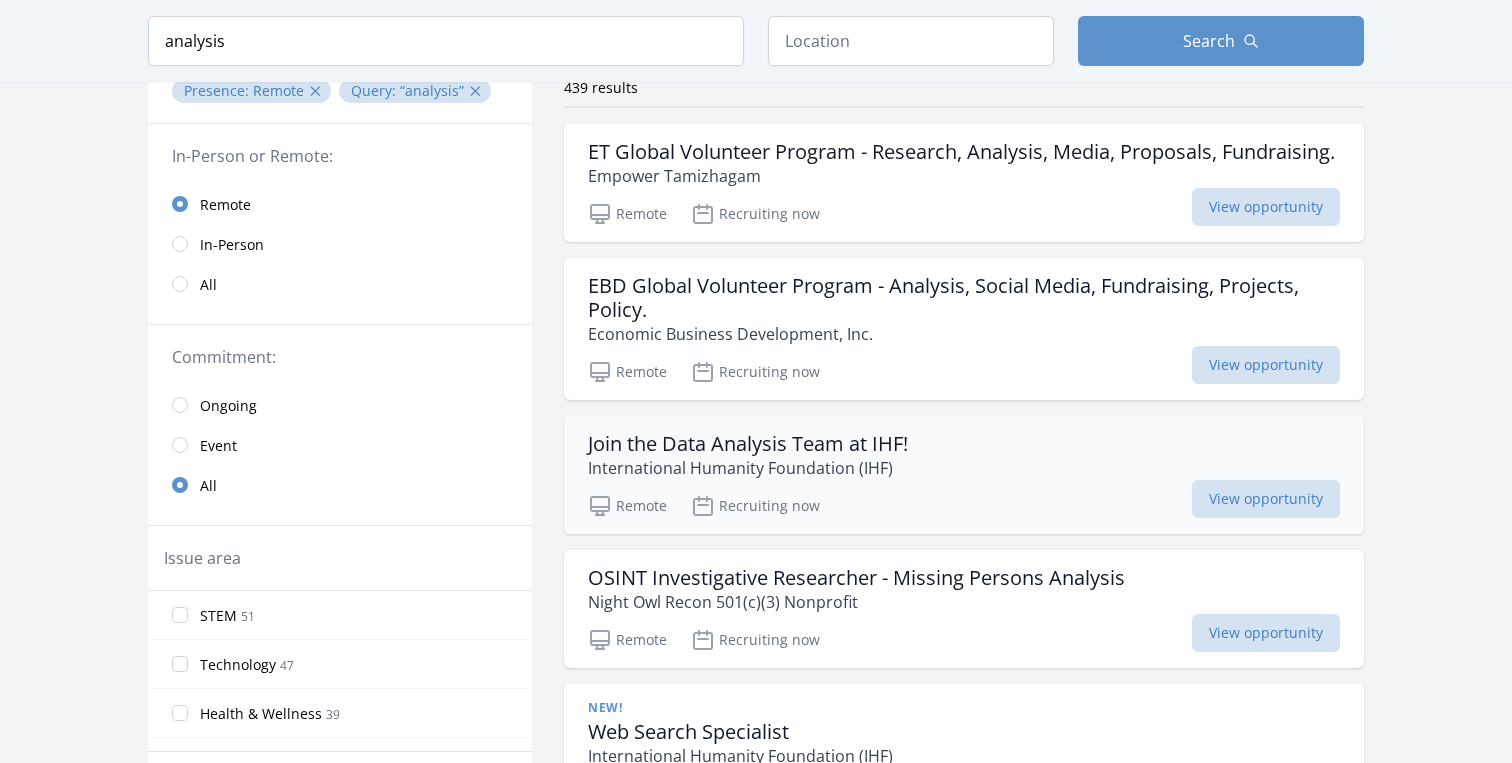click on "Join the Data Analysis Team at IHF!
International Humanity Foundation (IHF)" at bounding box center (964, 456) 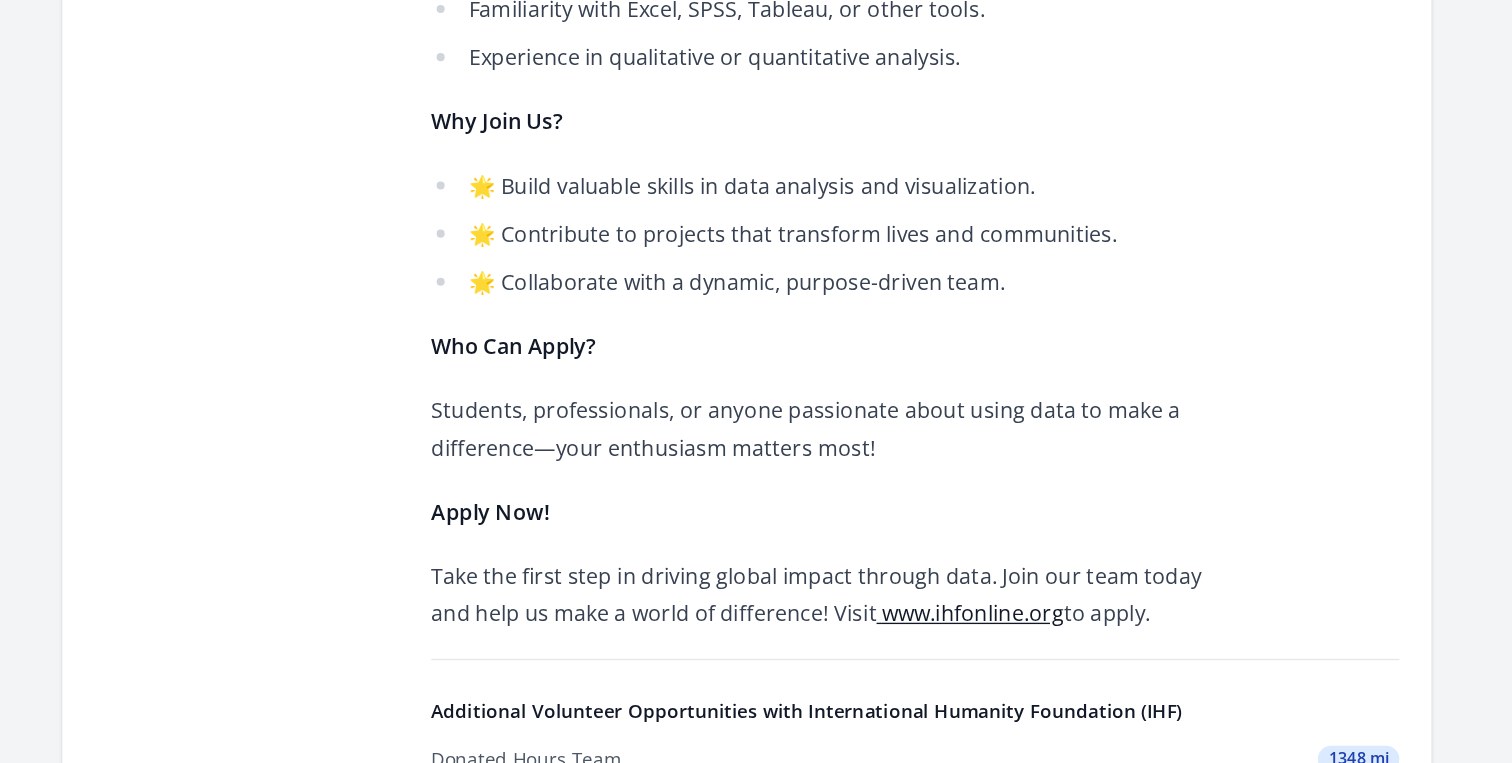 scroll, scrollTop: 949, scrollLeft: 0, axis: vertical 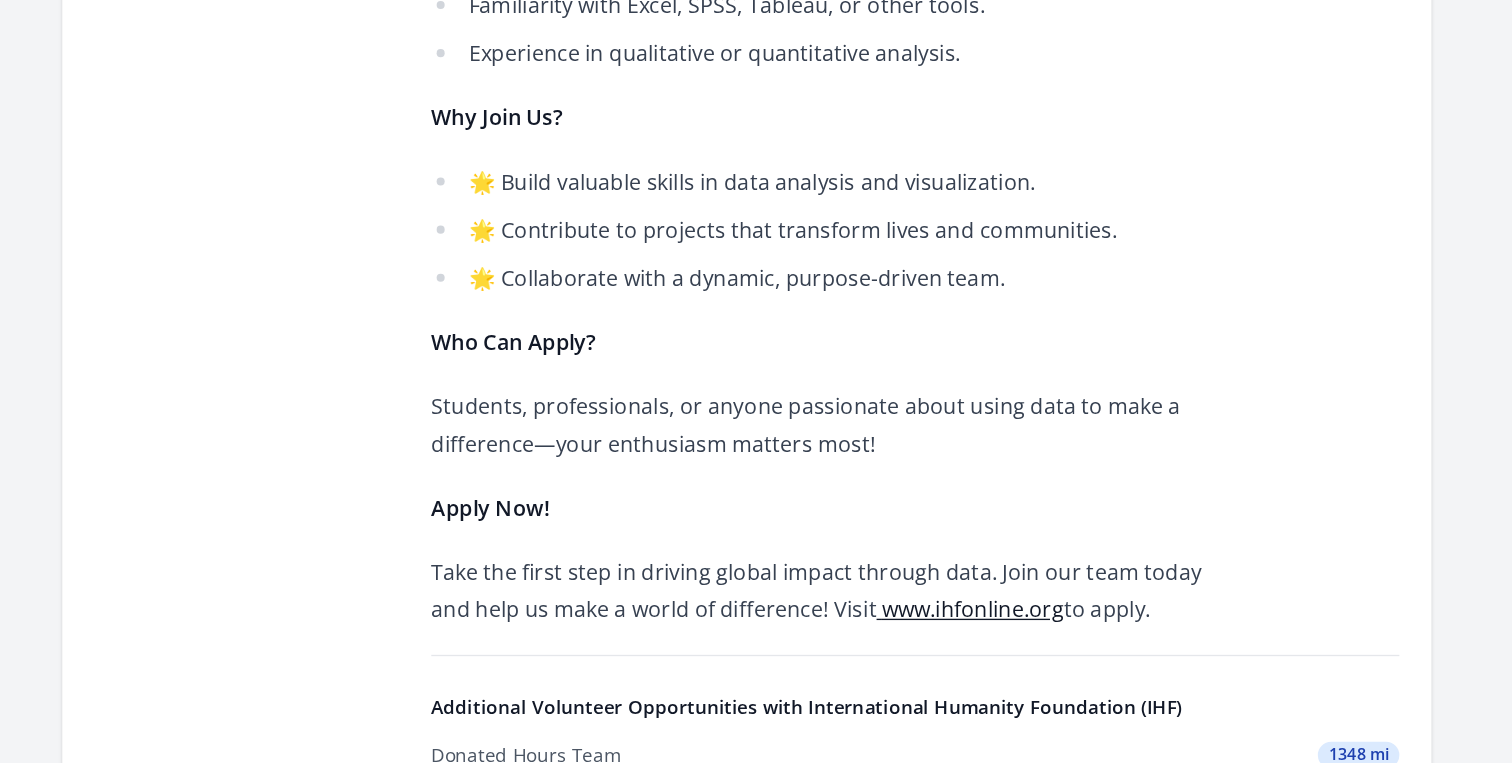click on "www.ihfonline.org" at bounding box center (925, 648) 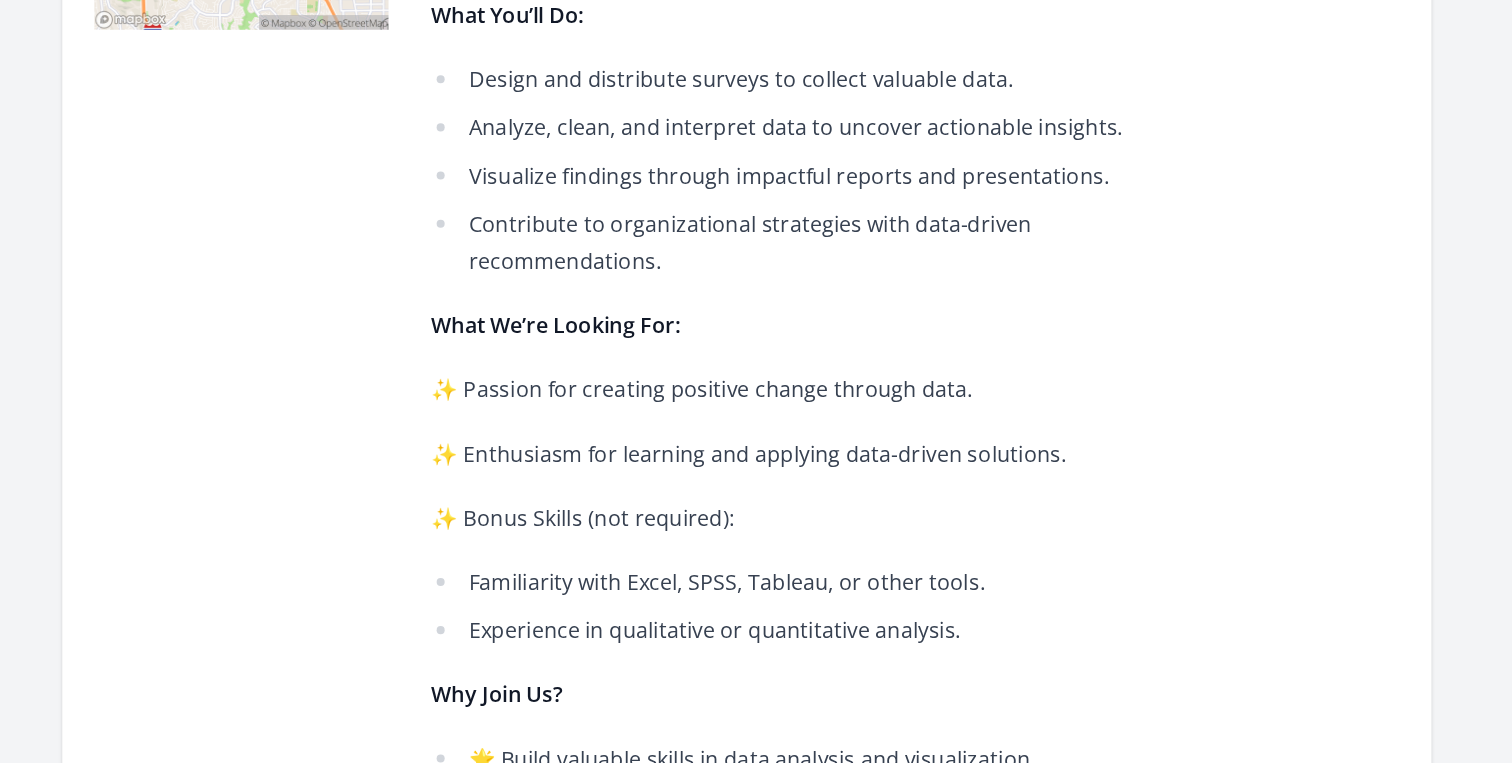 scroll, scrollTop: 542, scrollLeft: 0, axis: vertical 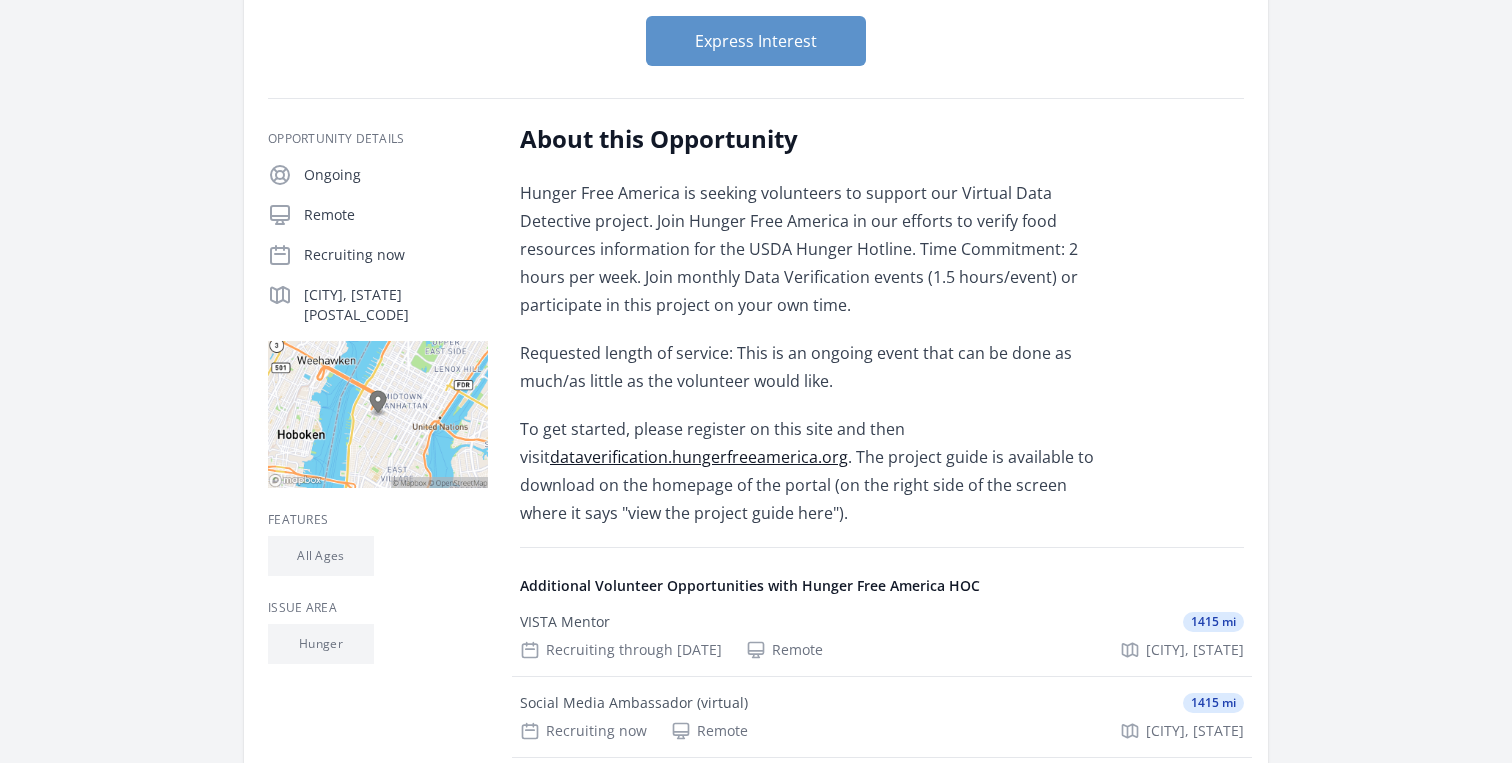 click on "About this Opportunity
Hunger Free America is seeking volunteers to support our Virtual Data Detective project. Join Hunger Free America in our efforts to verify food resources information for the USDA Hunger Hotline. Time Commitment: 2 hours per week. Join monthly Data Verification events (1.5 hours/event) or participate in this project on your own time.
Requested length of service: This is an ongoing event that can be done as much/as little as the volunteer would like.
To get started, please register on this site and then visit  dataverification.example.org . The project guide is available to download on the homepage of the portal (on the right side of the screen where it says "view the project guide here")" at bounding box center (882, 610) 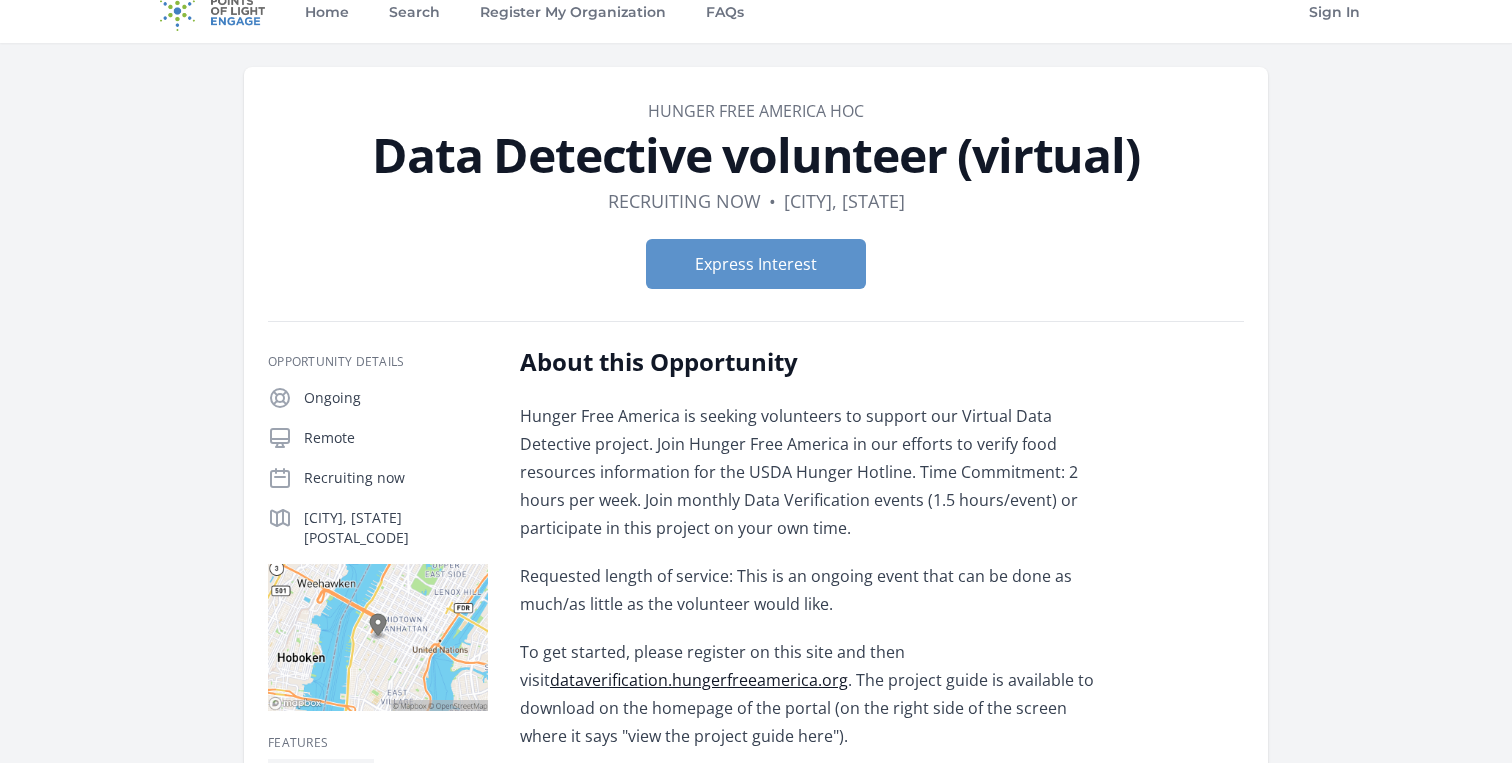 scroll, scrollTop: 19, scrollLeft: 0, axis: vertical 